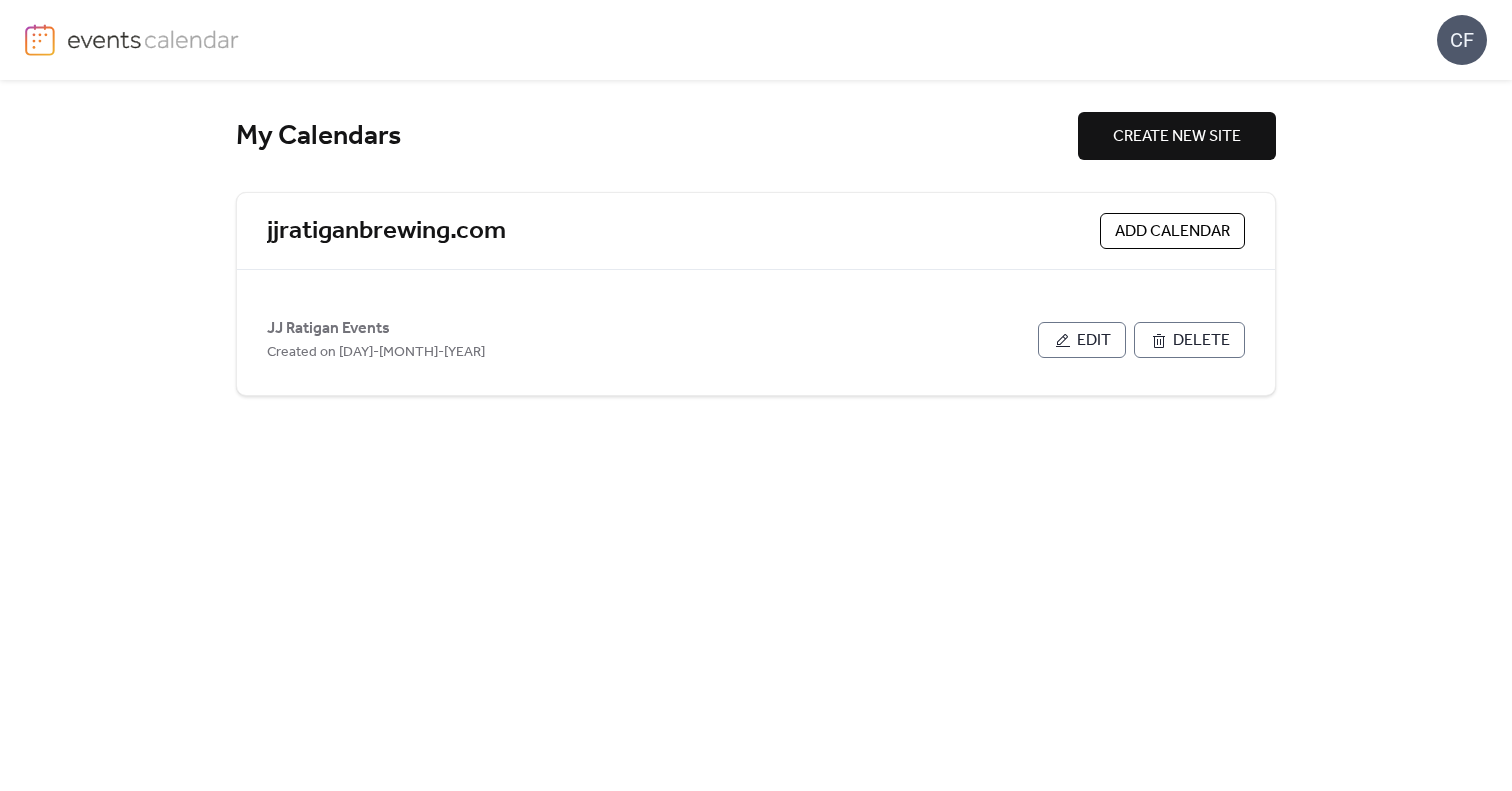 scroll, scrollTop: 0, scrollLeft: 0, axis: both 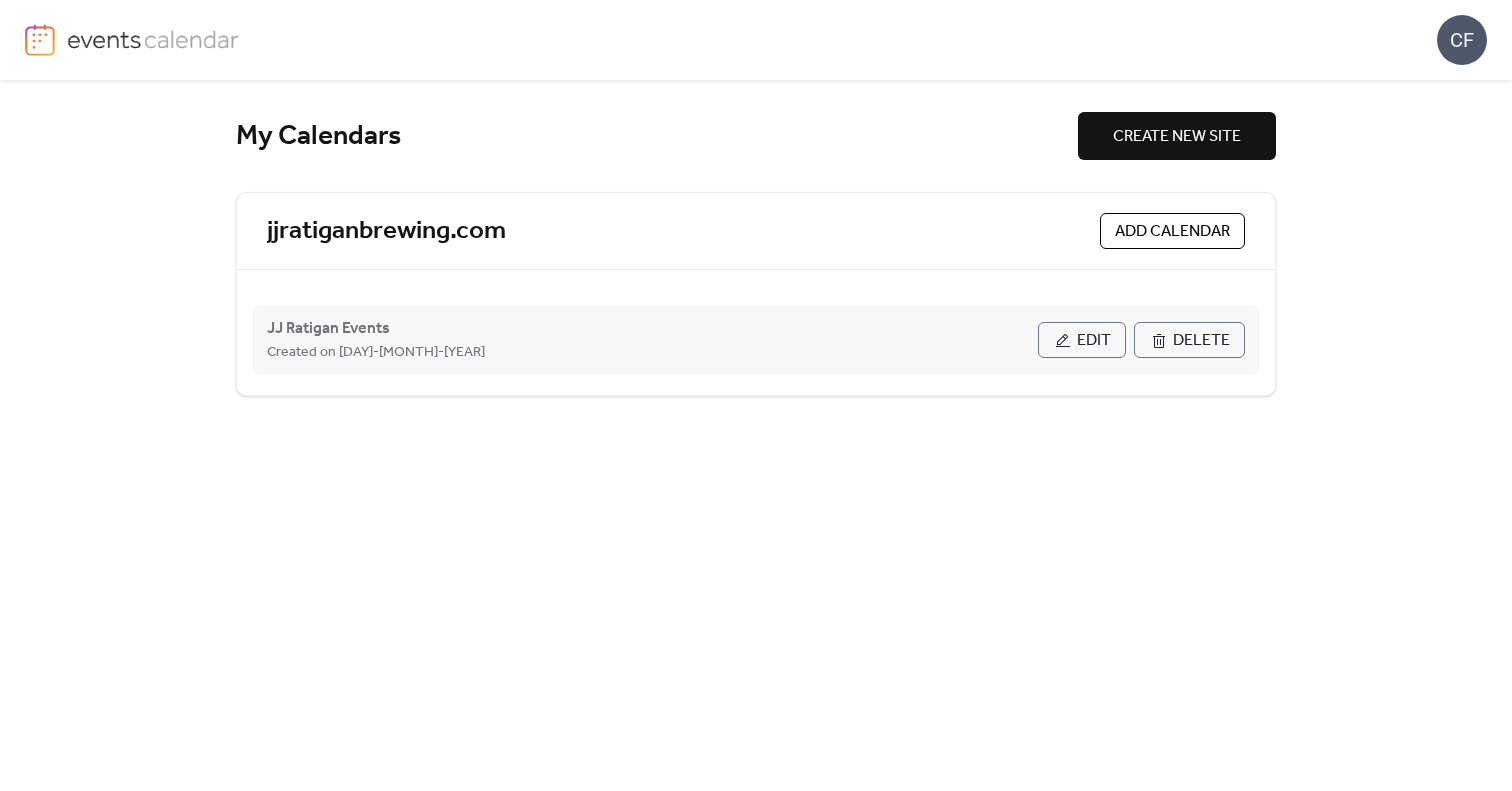 click on "Edit" at bounding box center (1094, 341) 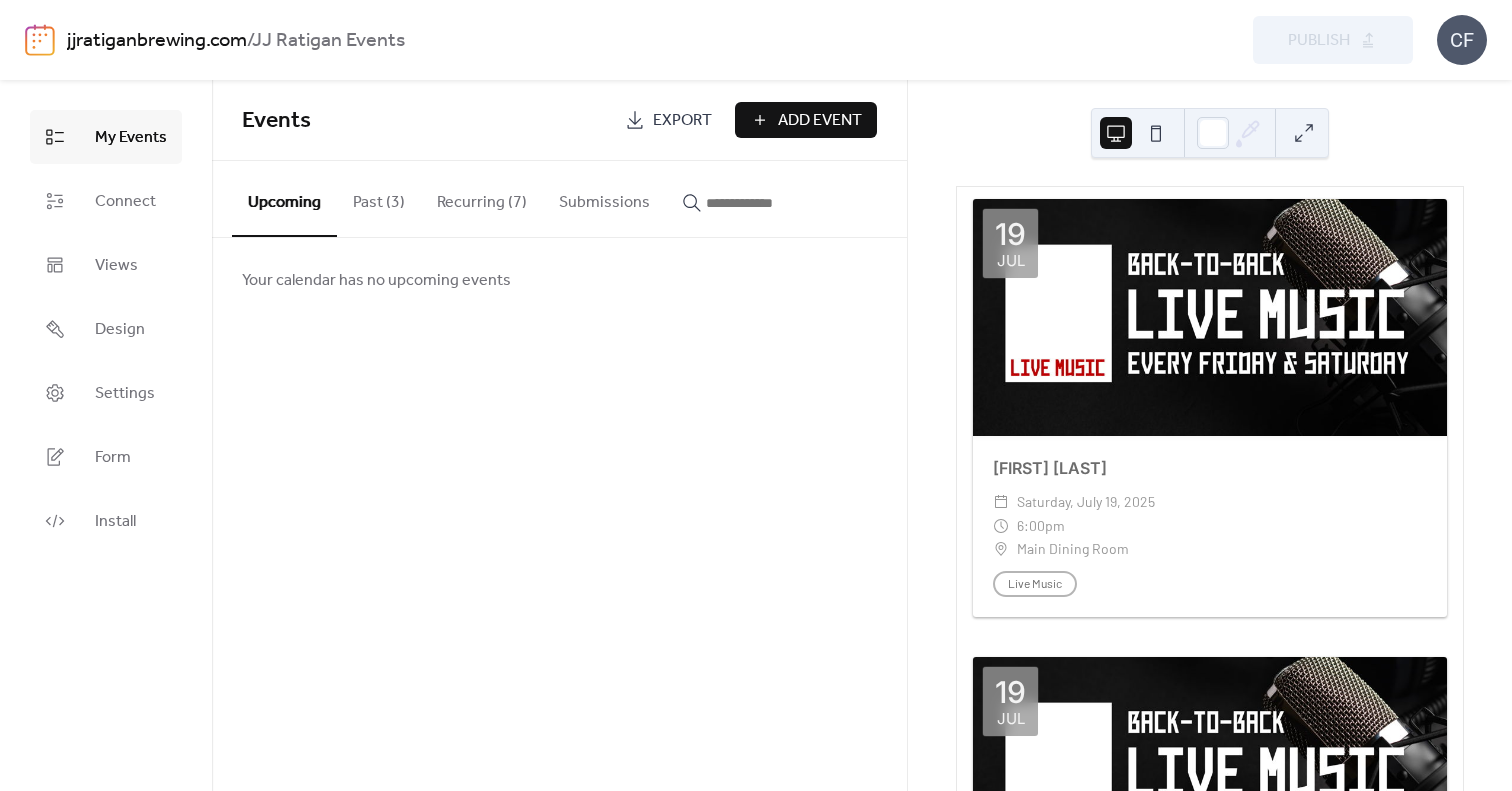 click on "Past (3)" at bounding box center [379, 198] 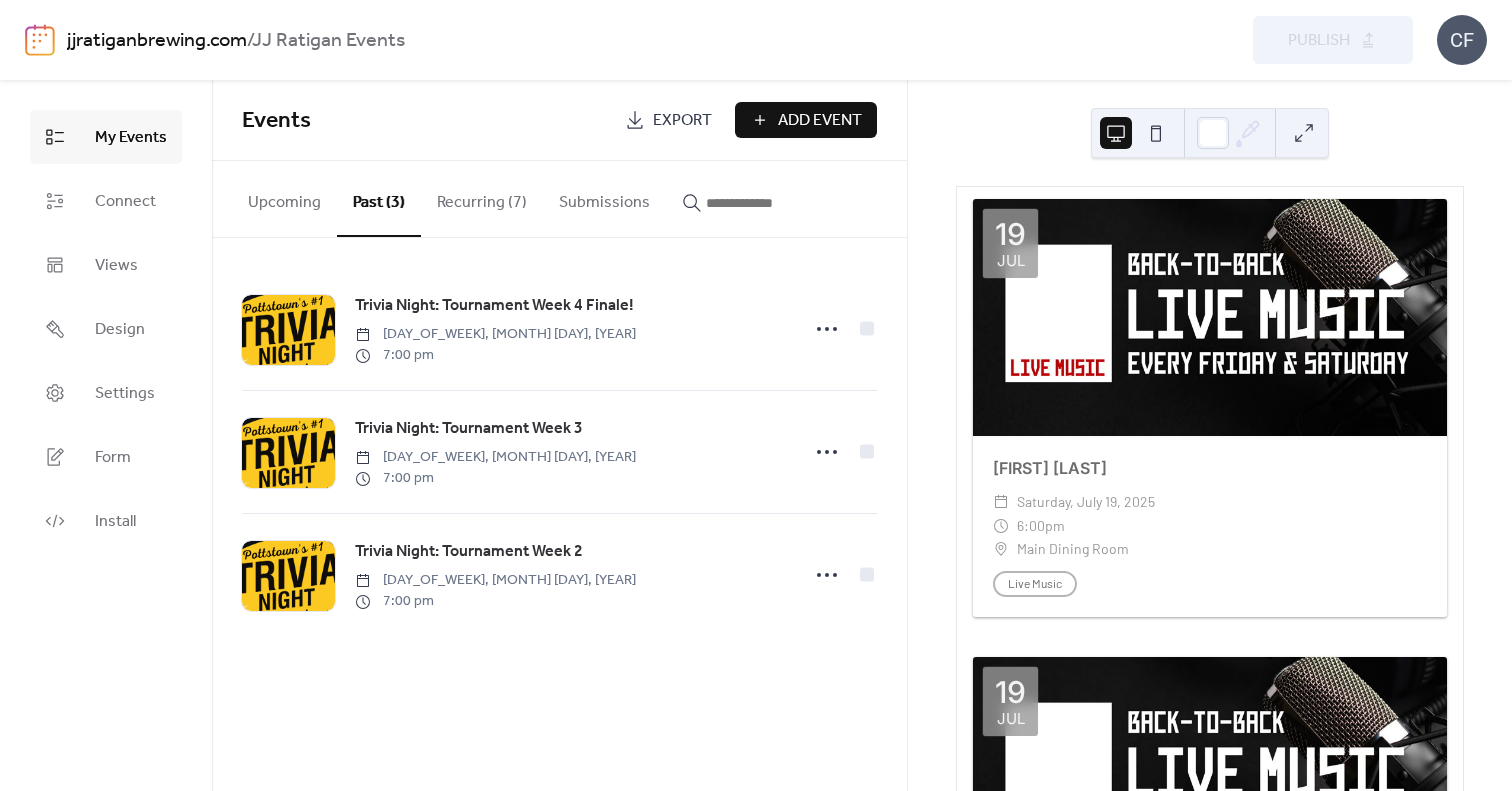 click on "Recurring (7)" at bounding box center [482, 198] 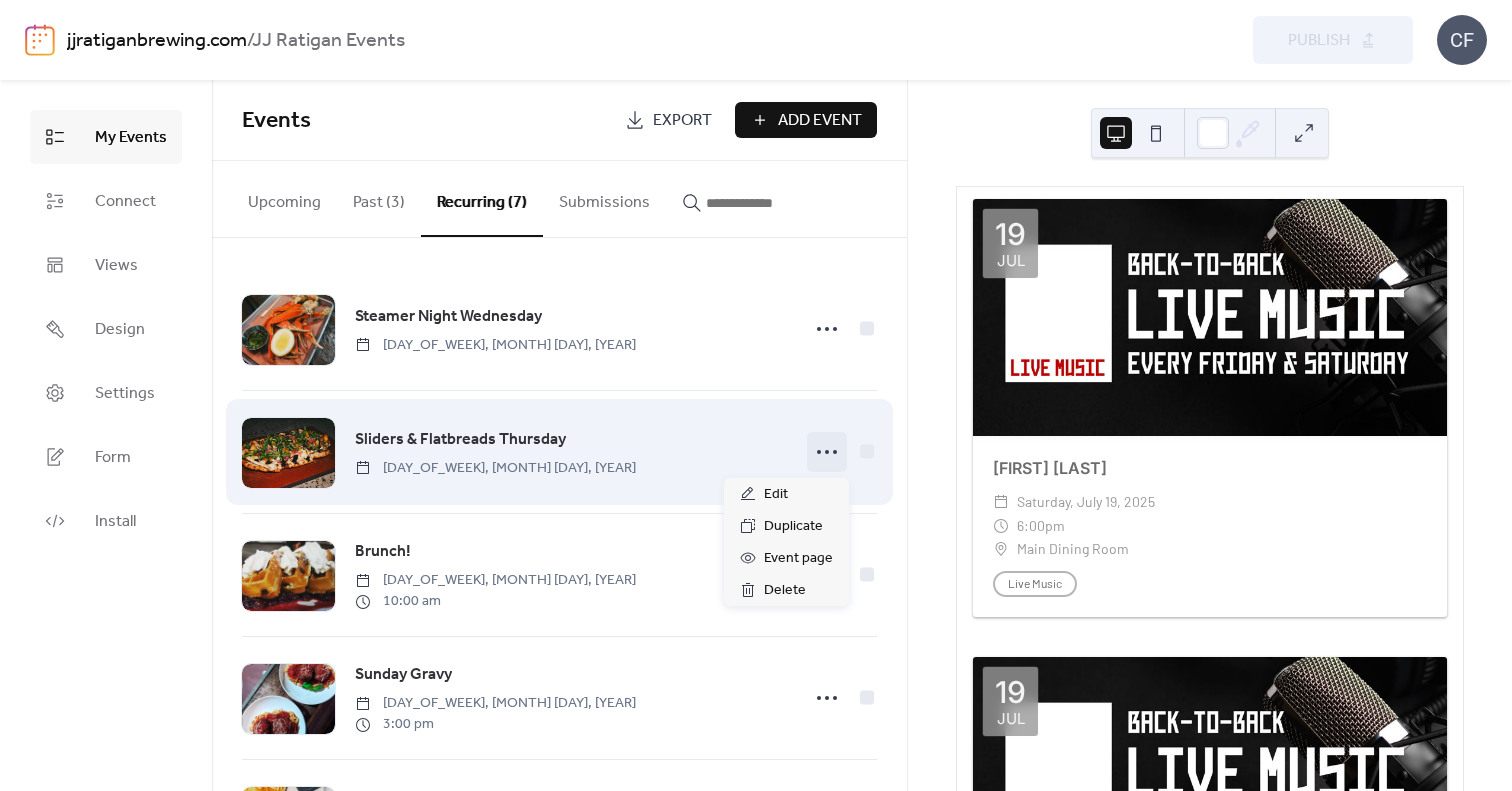 click 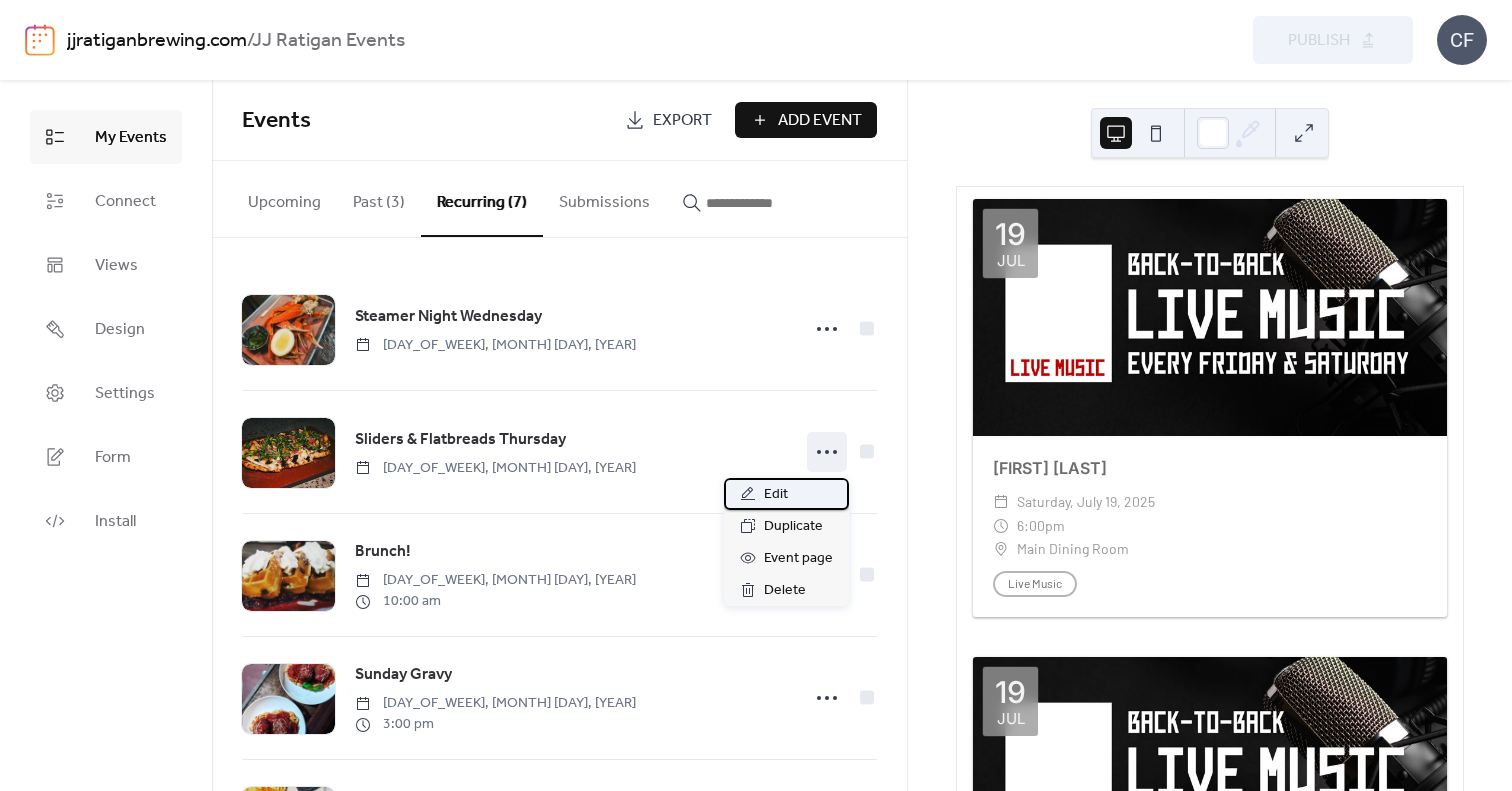 click on "Edit" at bounding box center (786, 494) 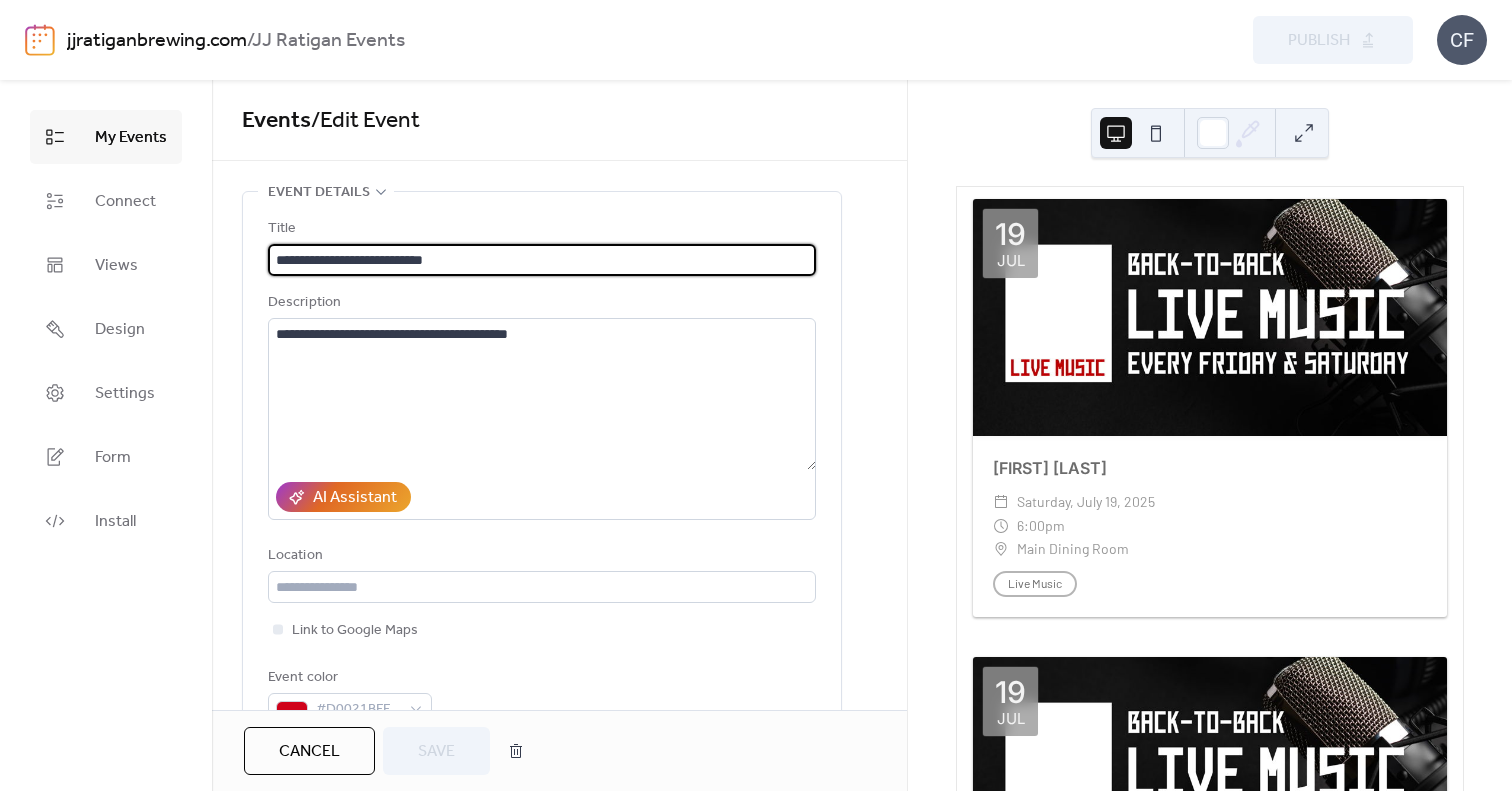 click on "**********" at bounding box center (542, 260) 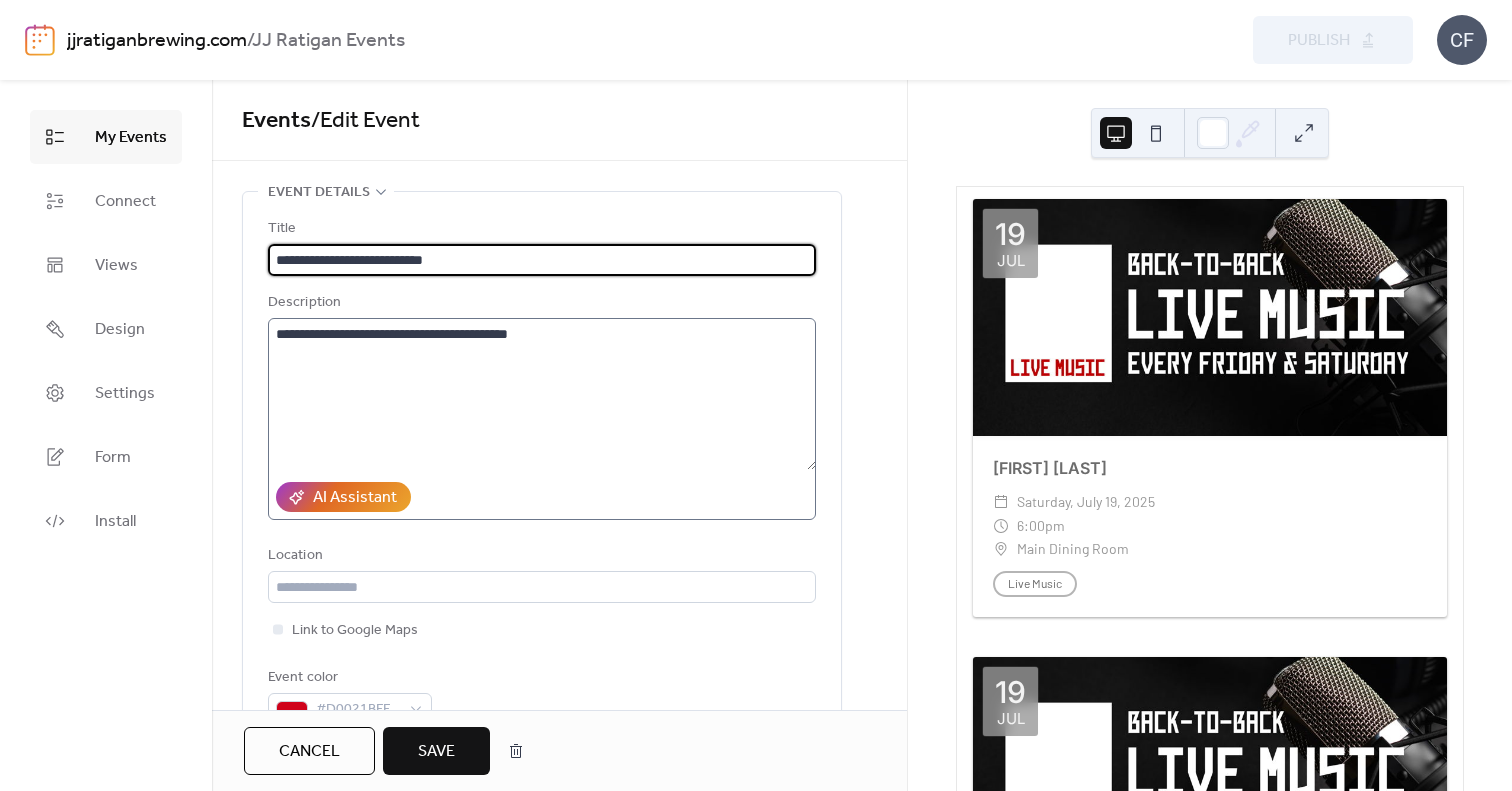 type on "**********" 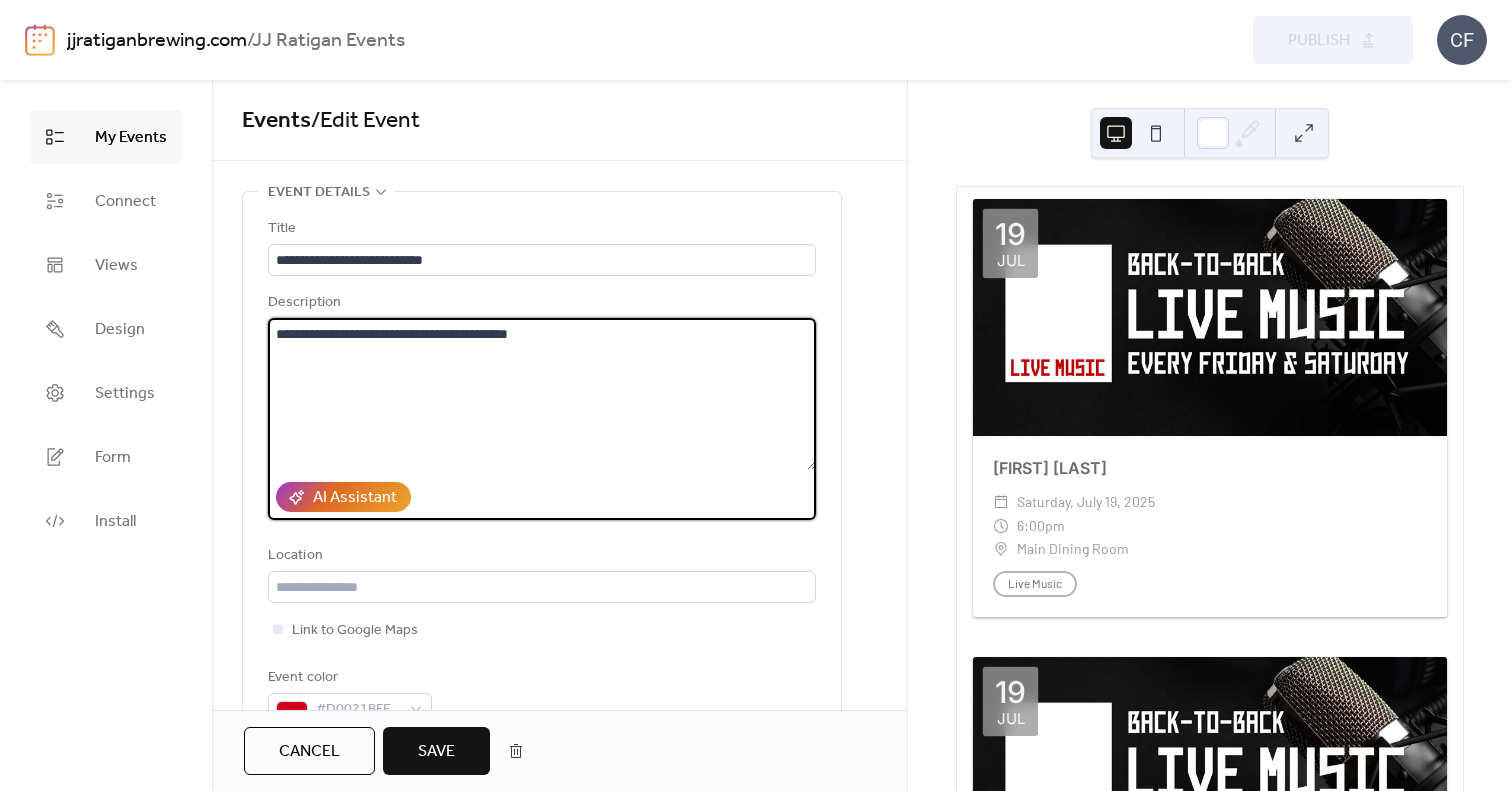 drag, startPoint x: 360, startPoint y: 341, endPoint x: 301, endPoint y: 342, distance: 59.008472 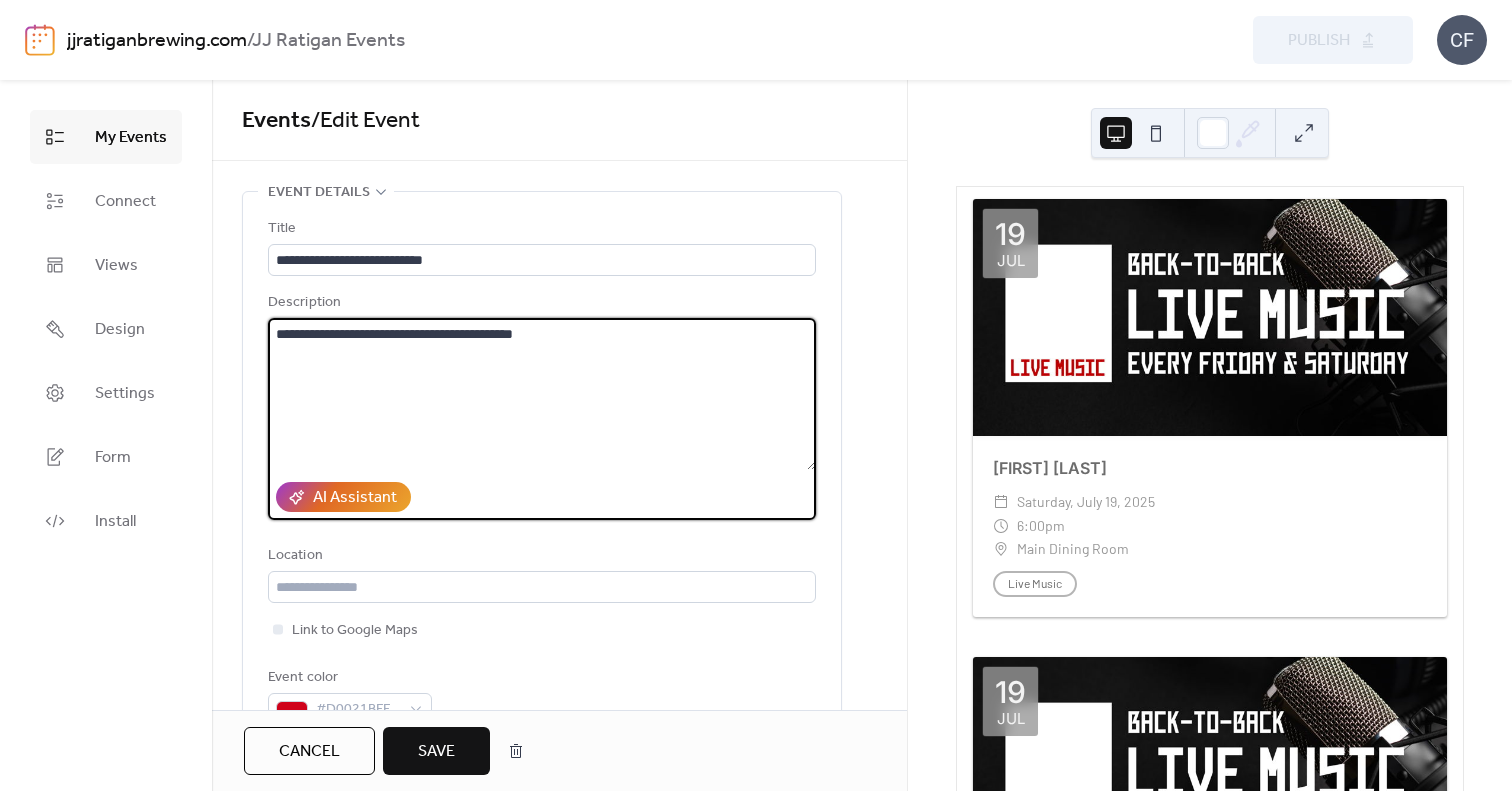 click on "**********" at bounding box center (542, 394) 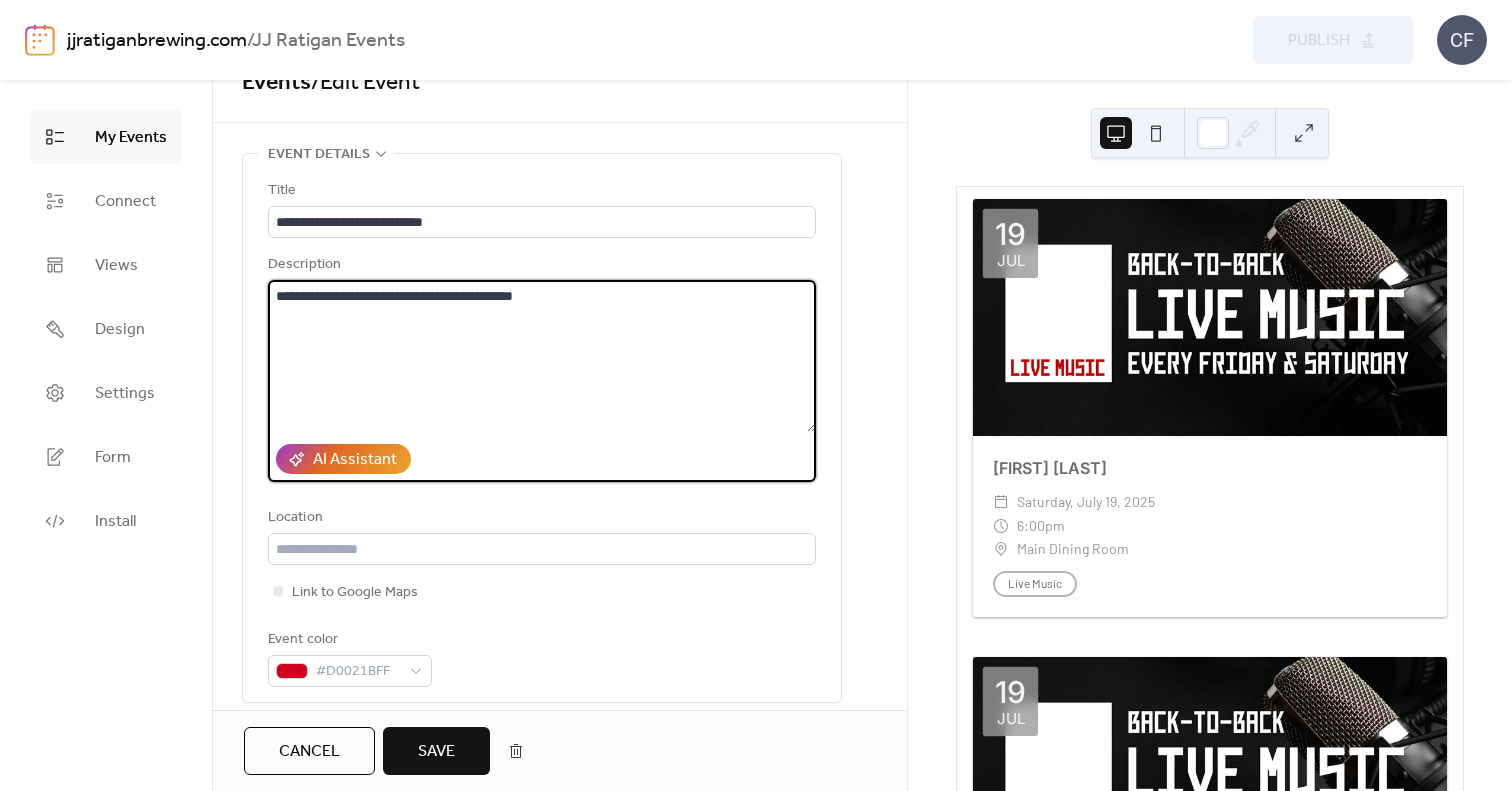 scroll, scrollTop: 51, scrollLeft: 0, axis: vertical 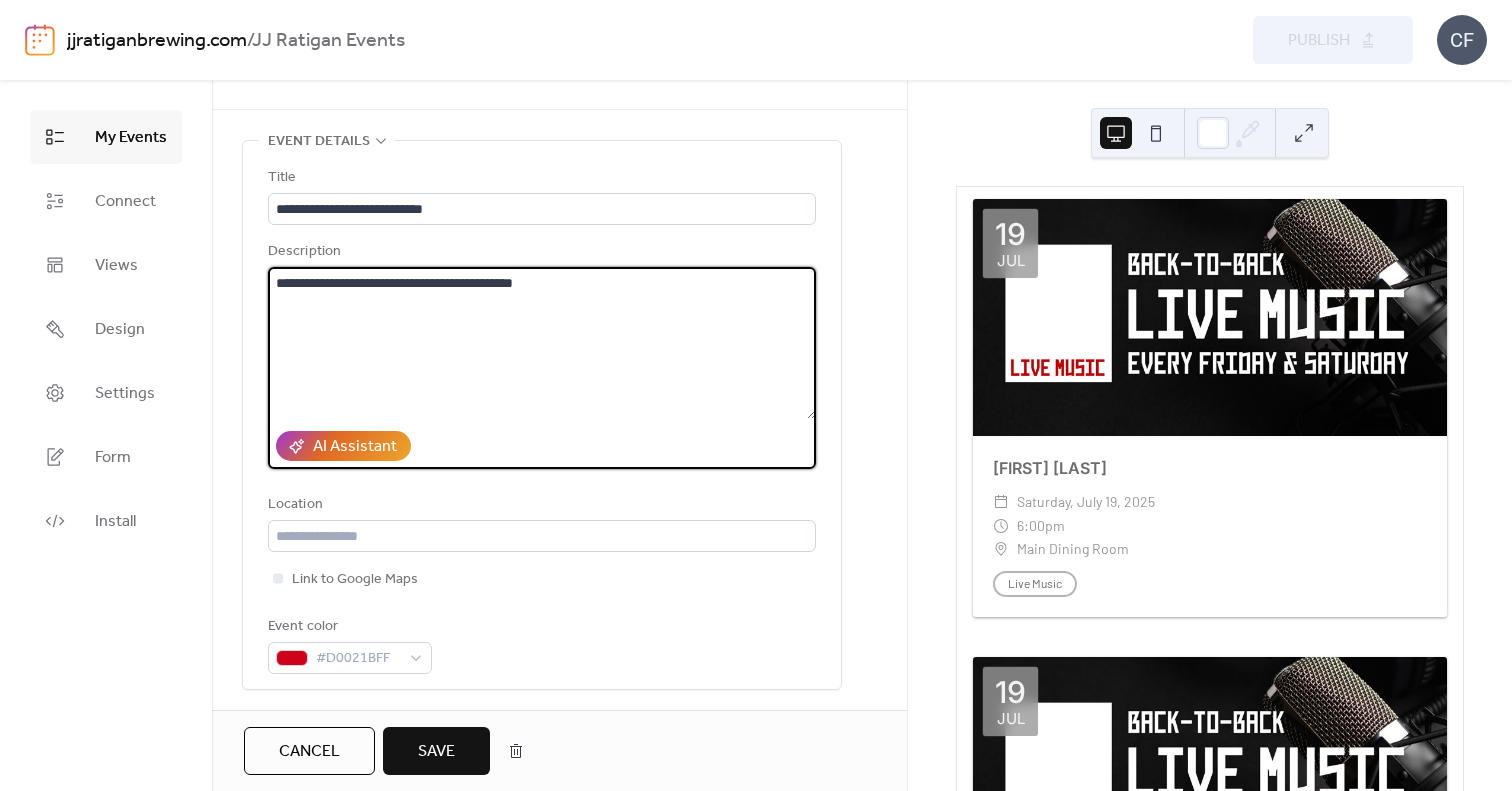 type on "**********" 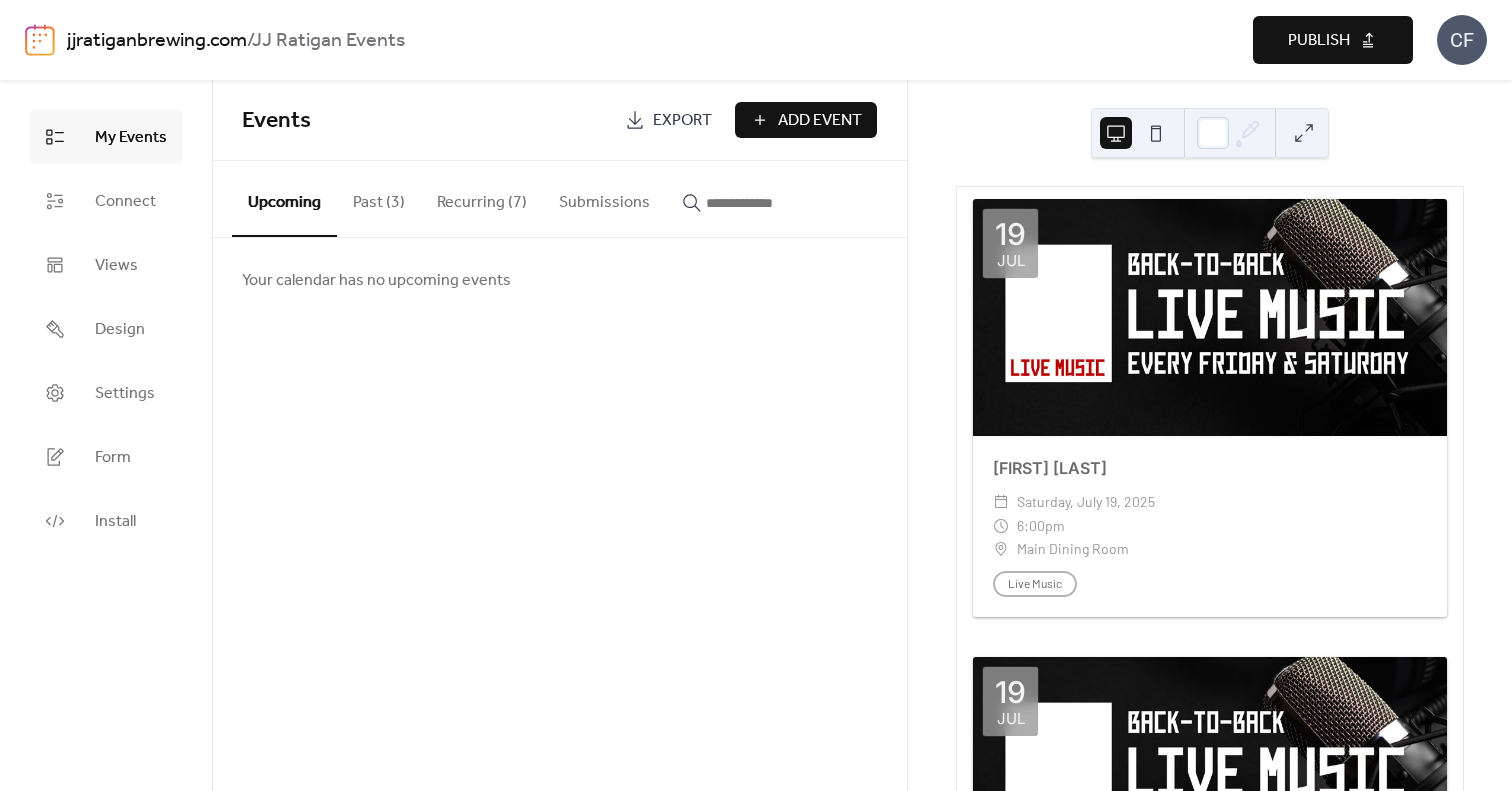 click on "Publish" at bounding box center (1319, 41) 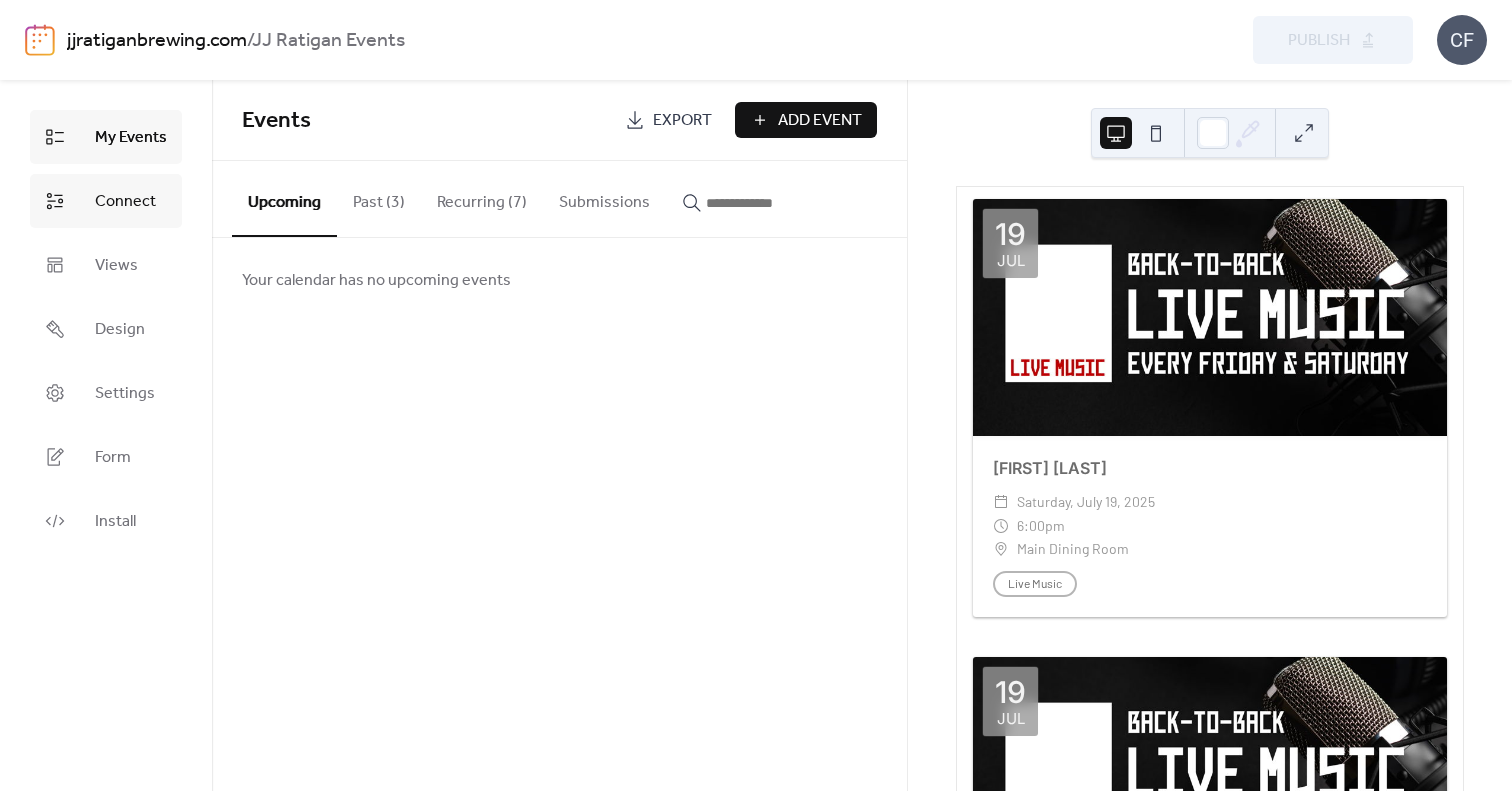 click on "Connect" at bounding box center (106, 201) 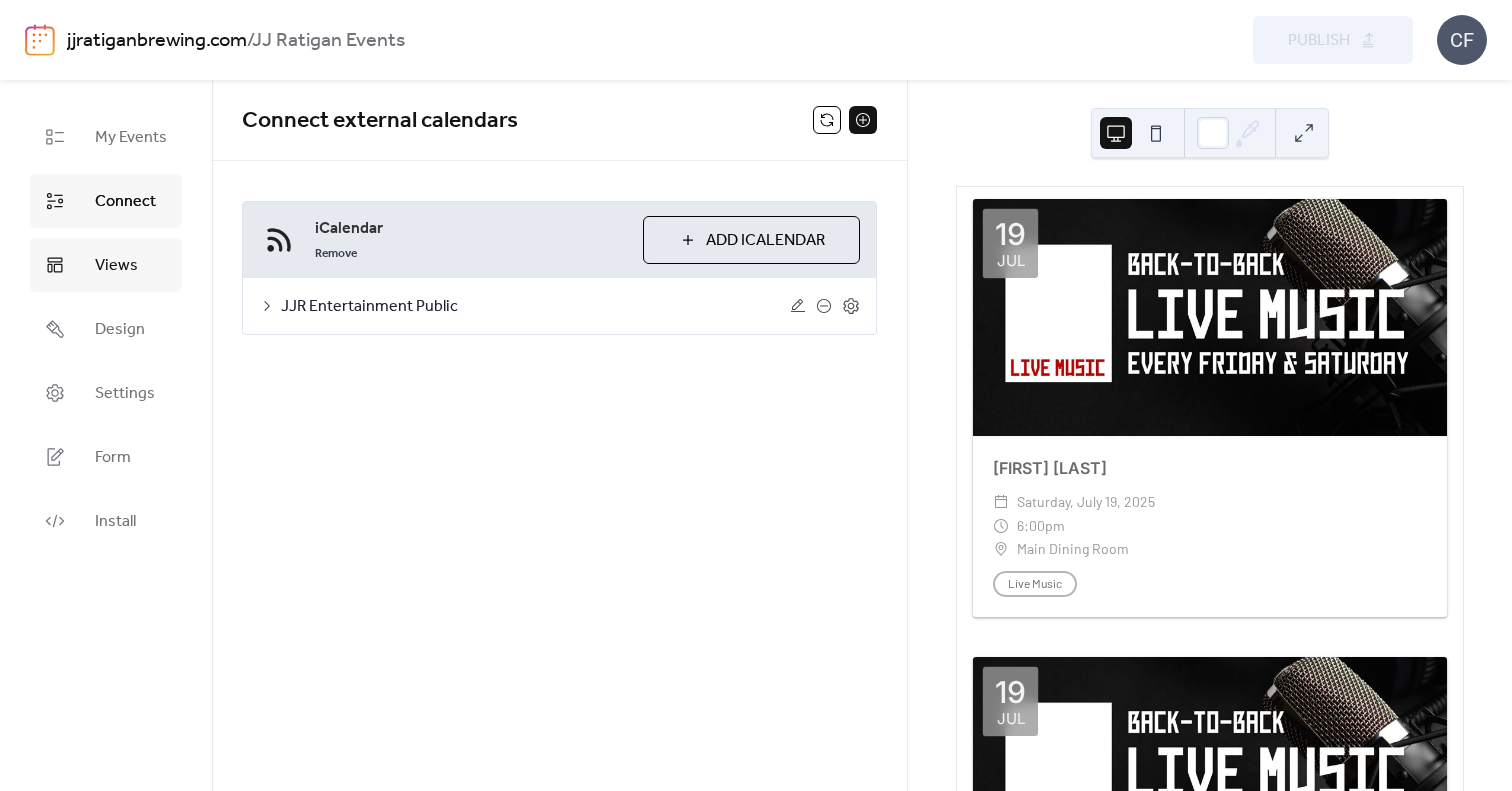 click on "Views" at bounding box center [106, 265] 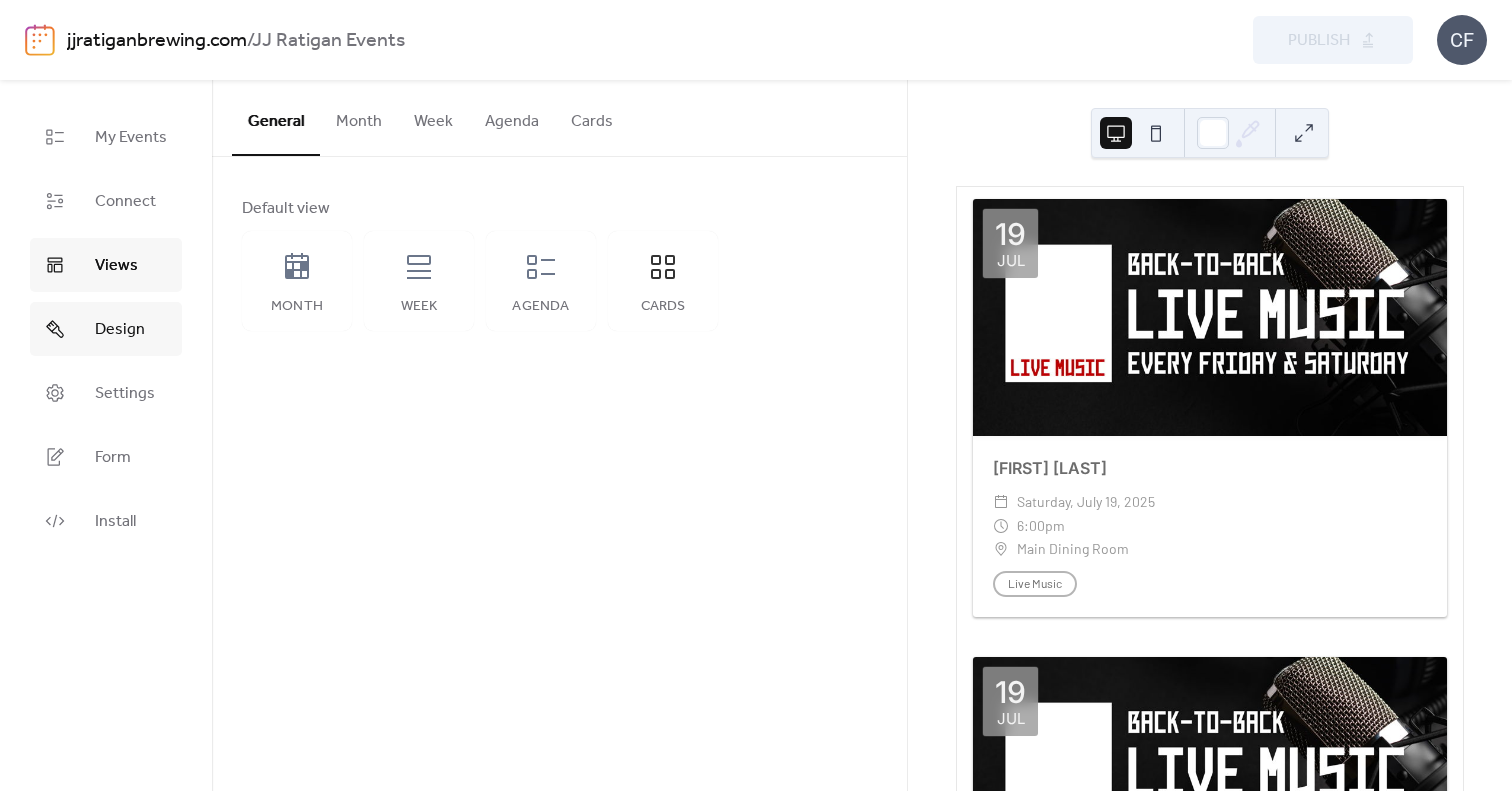 click on "Design" at bounding box center (106, 329) 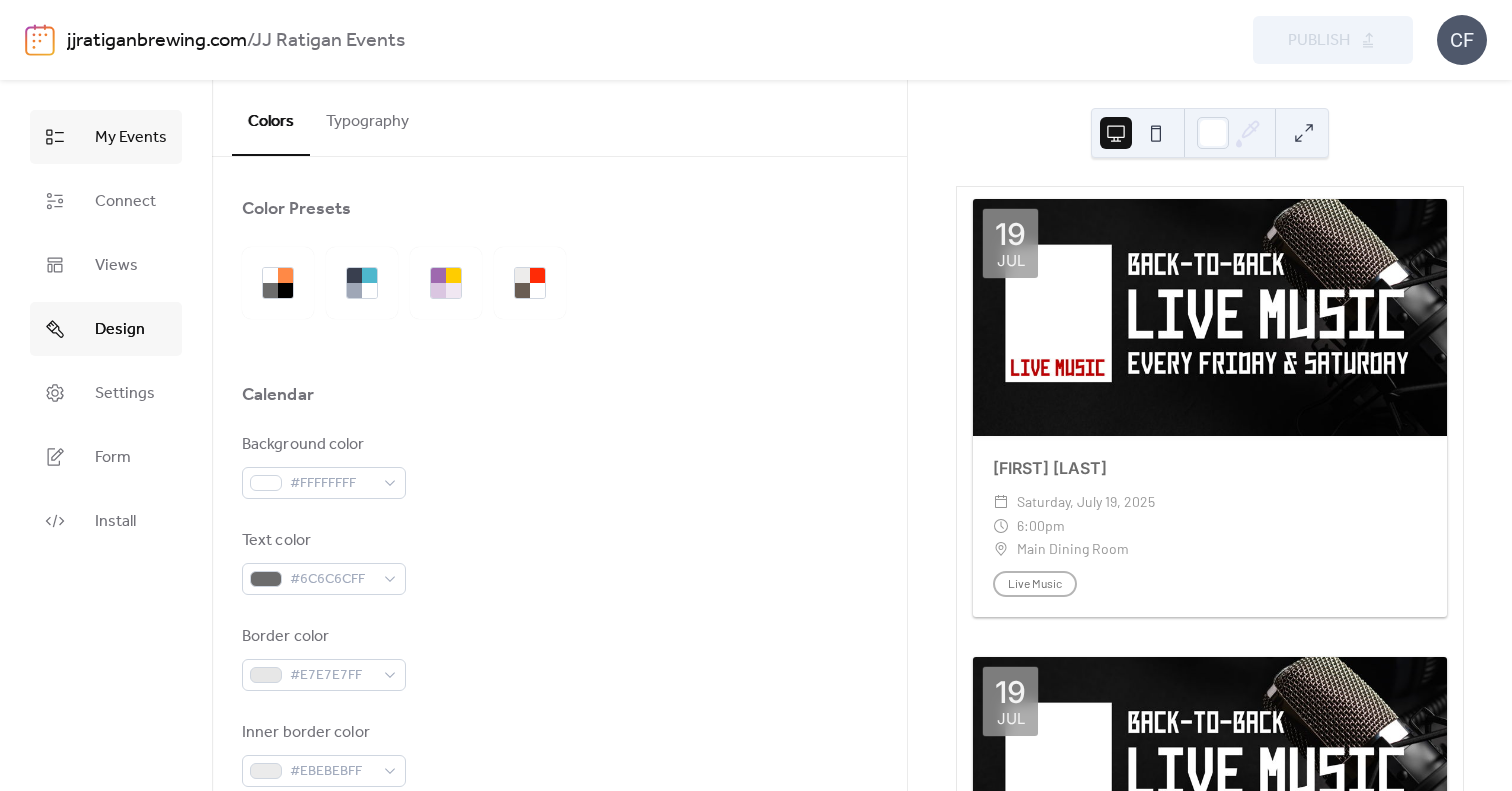 click on "My Events" at bounding box center (106, 137) 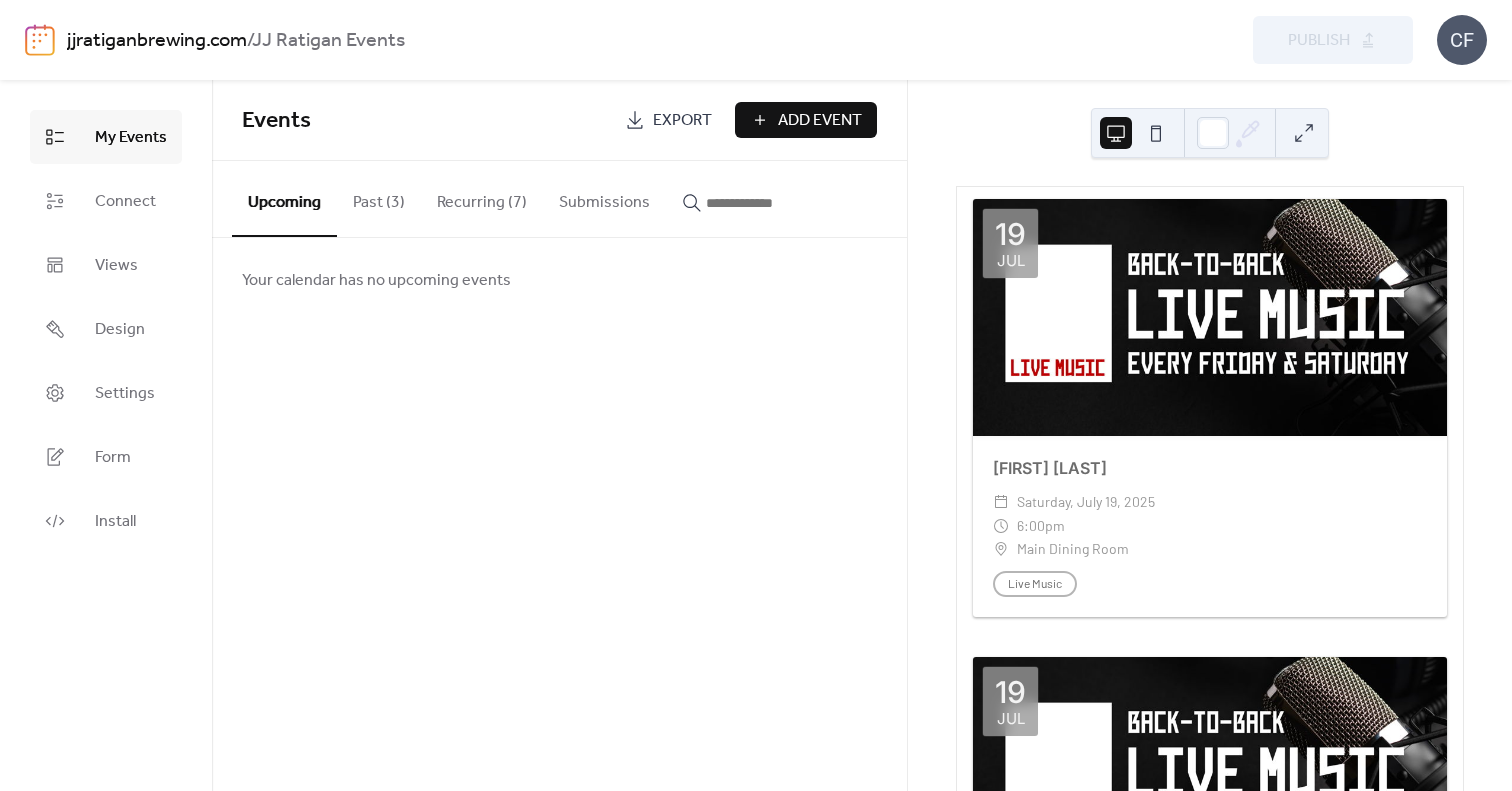 click on "My Events" at bounding box center [106, 137] 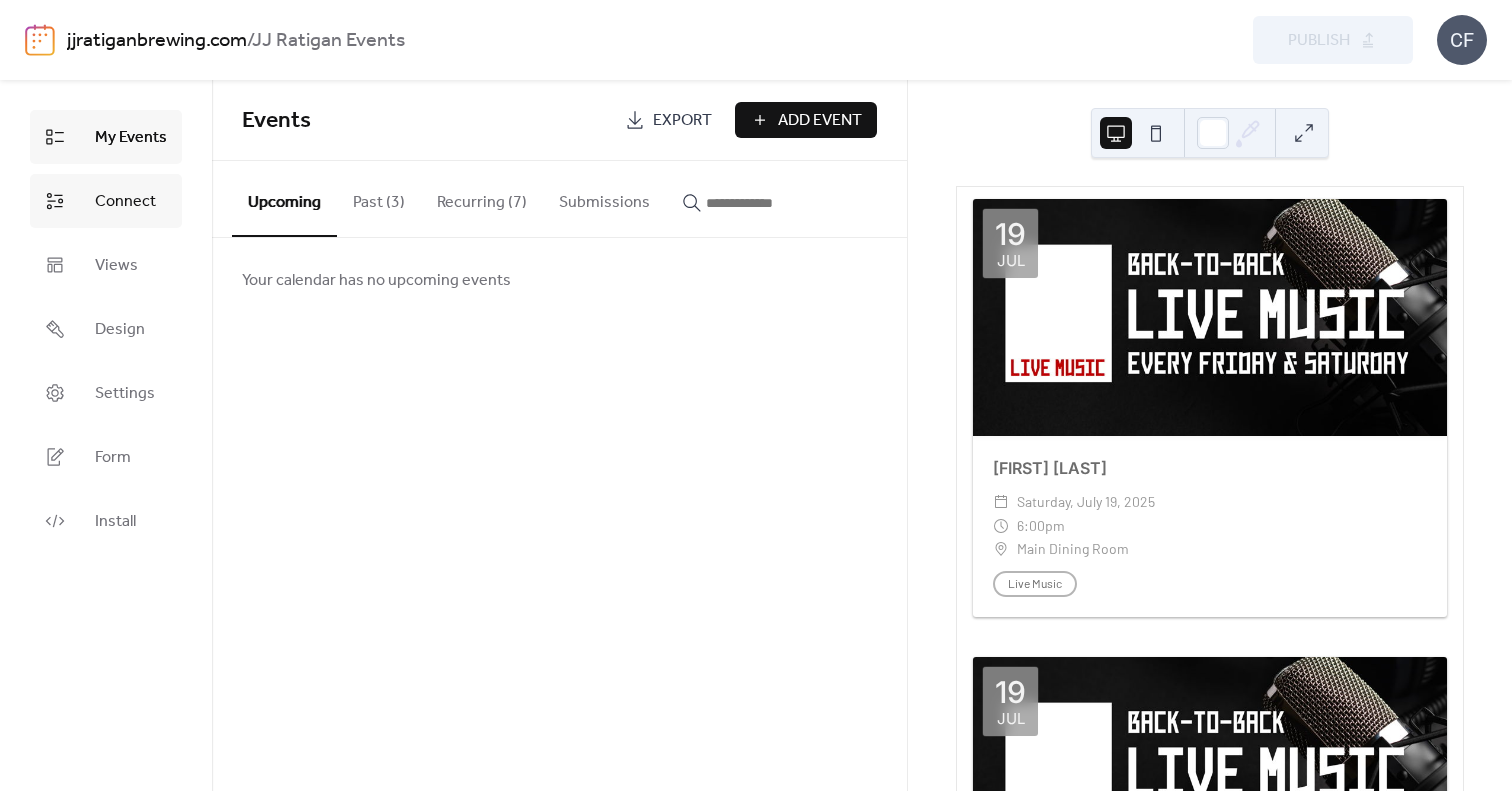 click on "Connect" at bounding box center (106, 201) 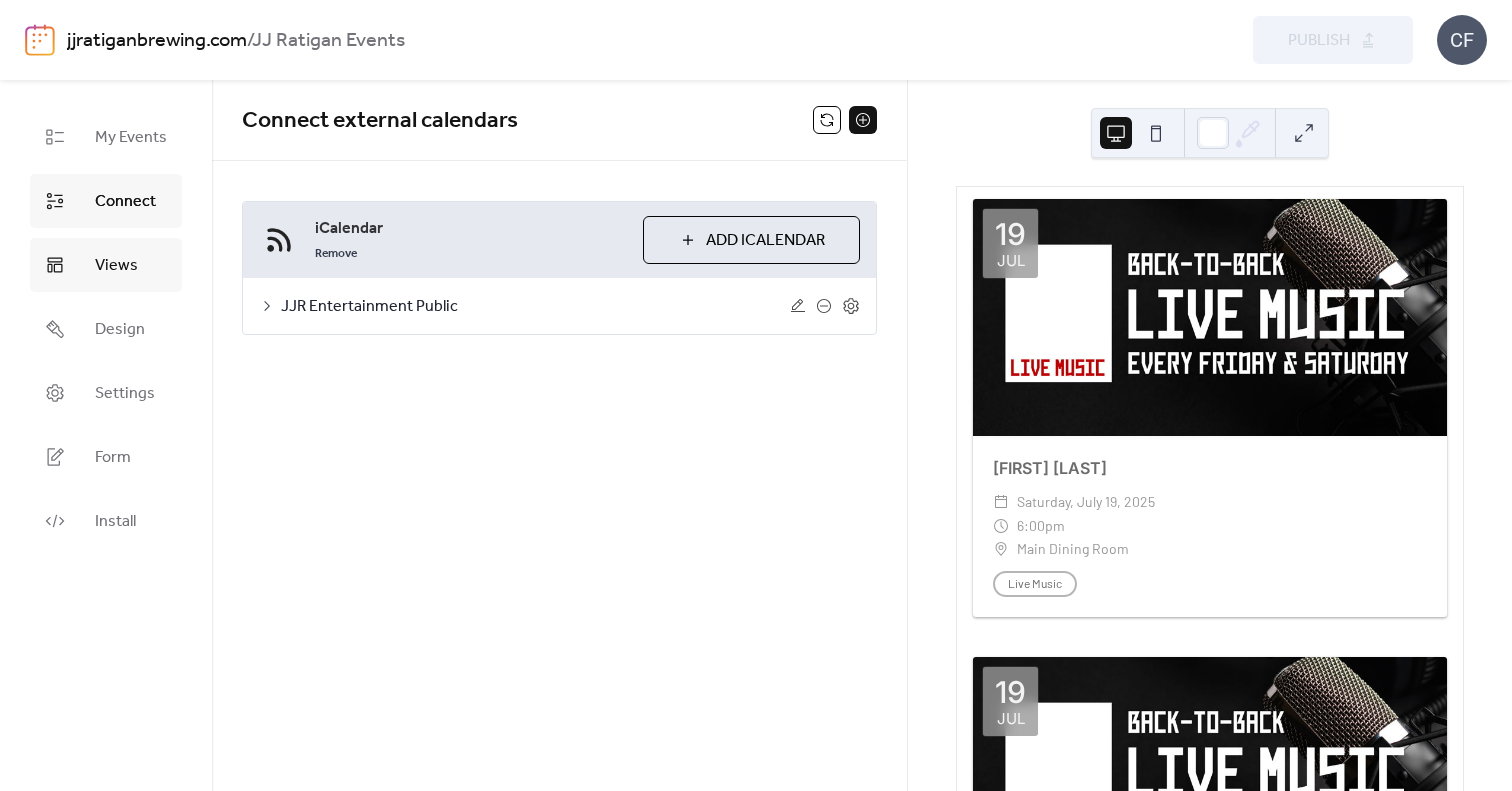 click on "Views" at bounding box center (116, 266) 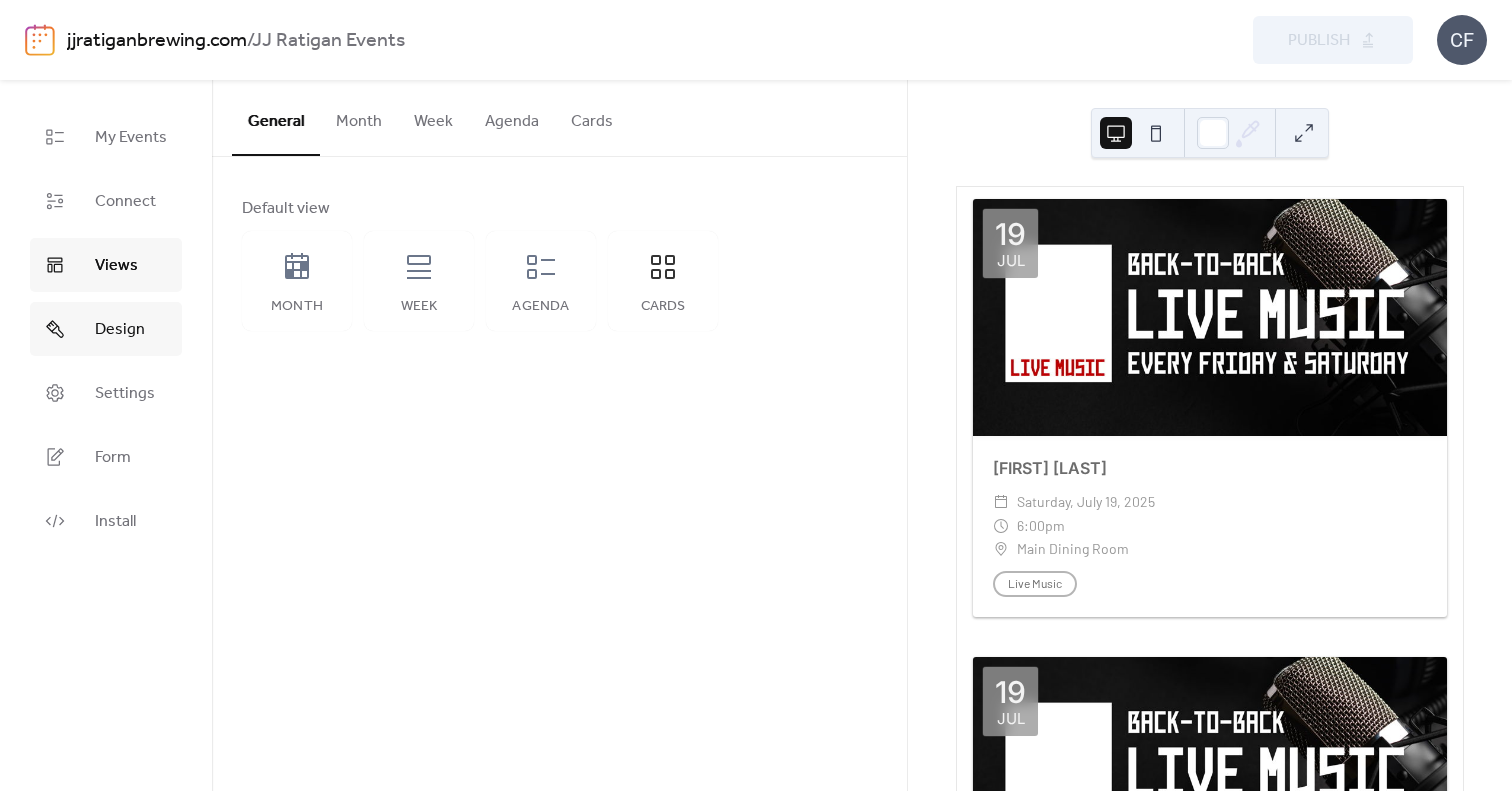 click on "Design" at bounding box center [120, 330] 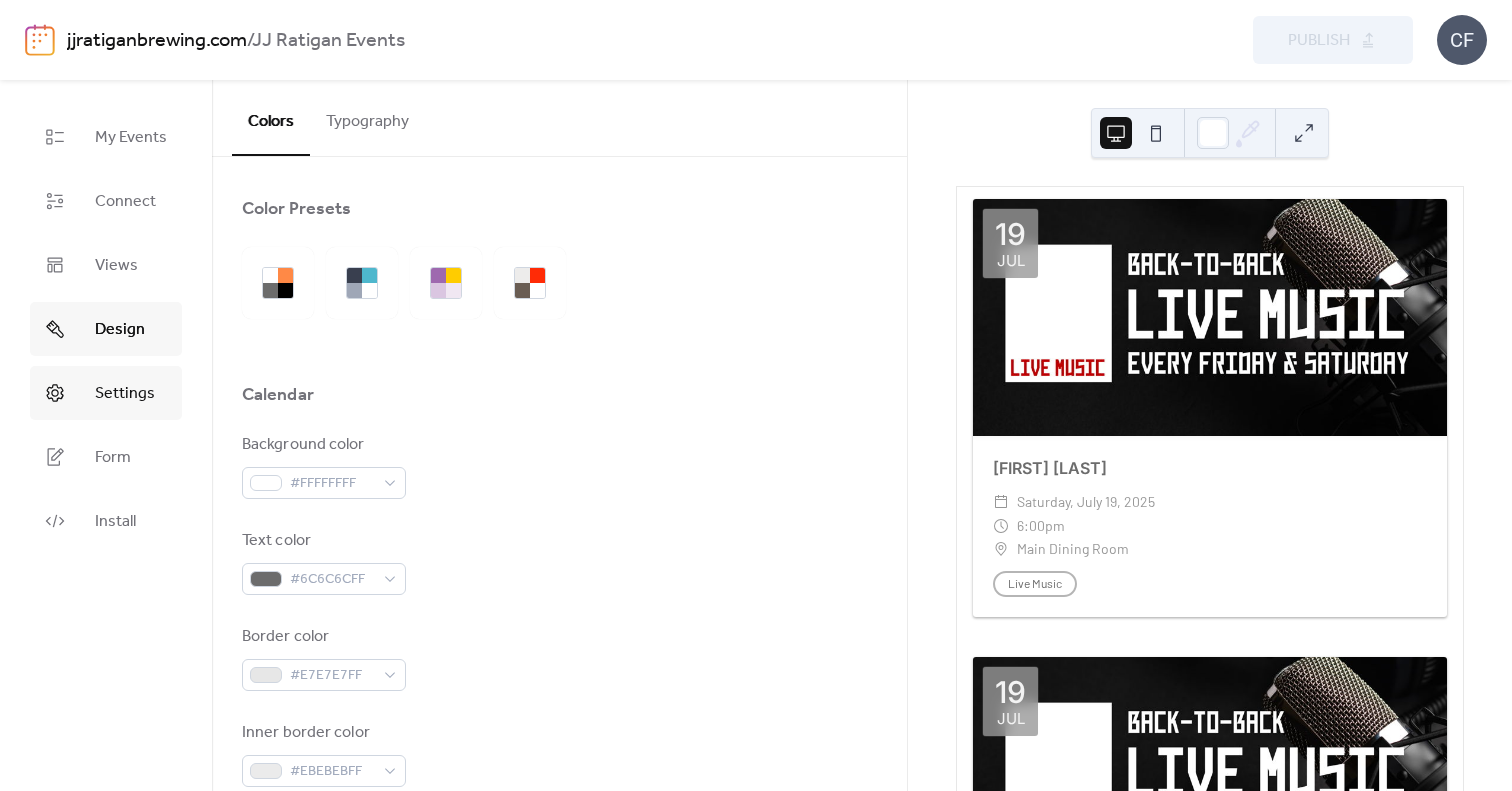click on "Settings" at bounding box center [125, 394] 